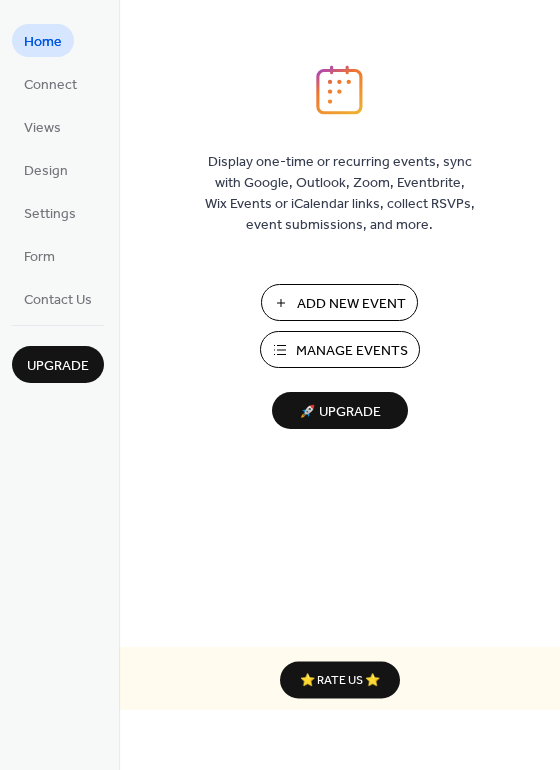 scroll, scrollTop: 0, scrollLeft: 0, axis: both 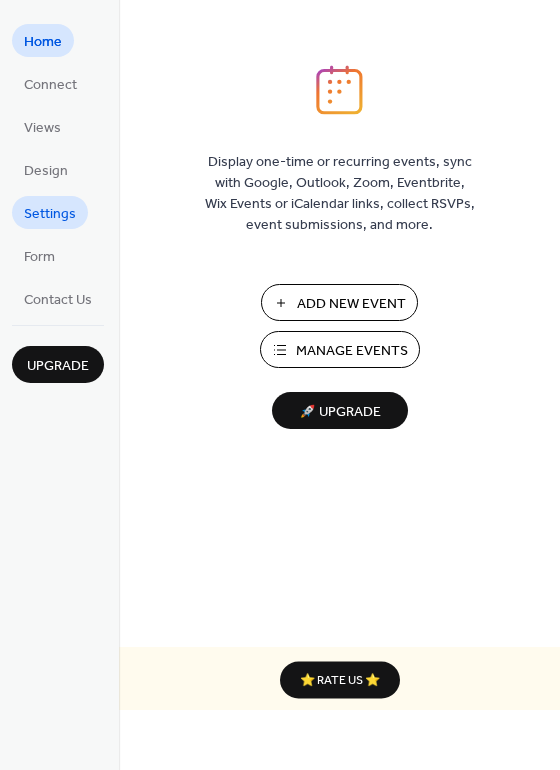 click on "Settings" at bounding box center (50, 214) 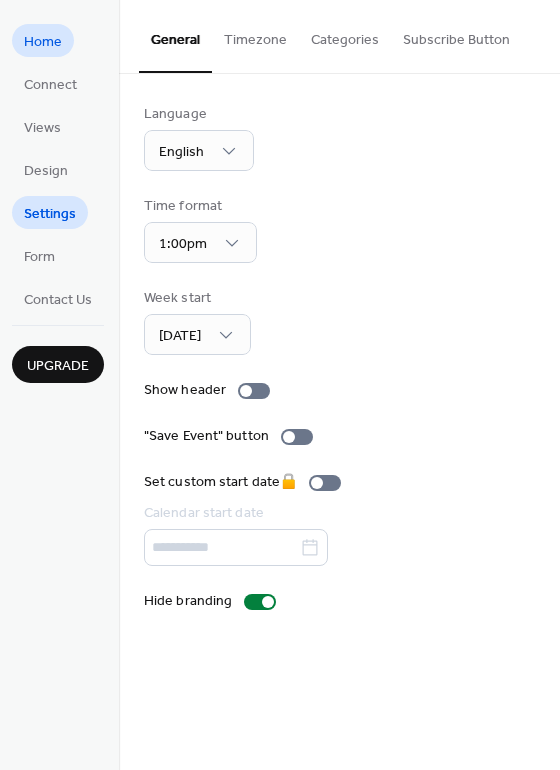 click on "Home" at bounding box center (43, 42) 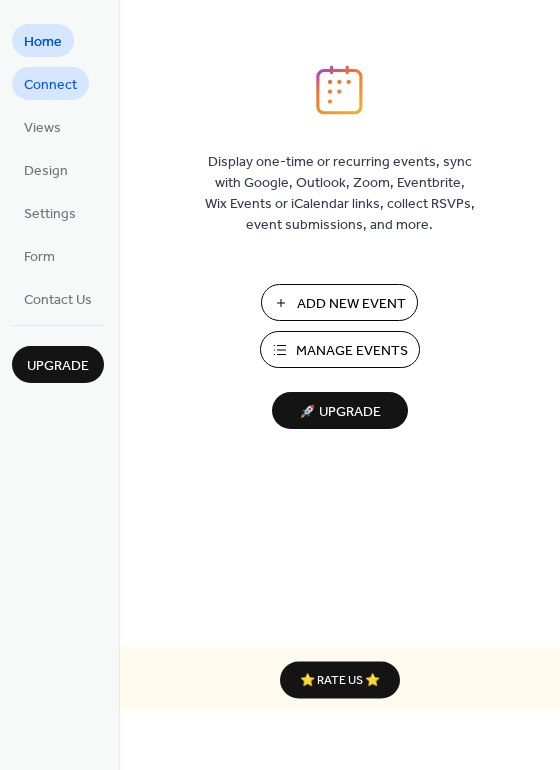 click on "Connect" at bounding box center (50, 85) 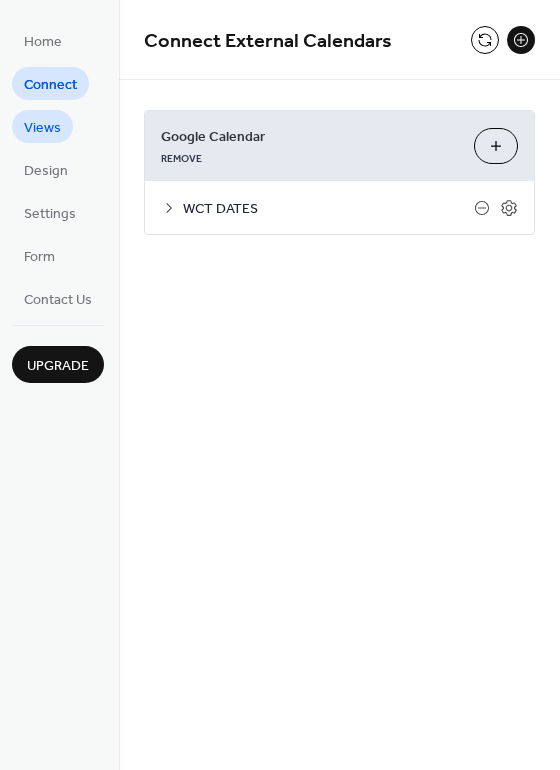 click on "Views" at bounding box center (42, 128) 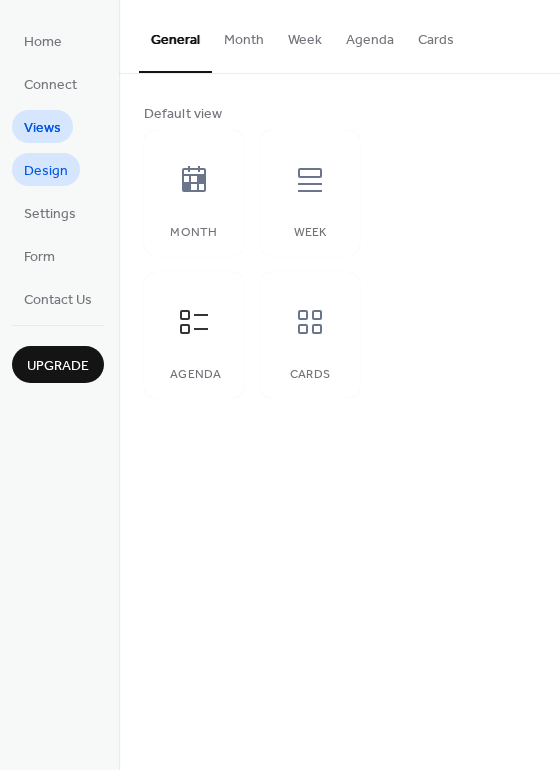 click on "Design" at bounding box center [46, 171] 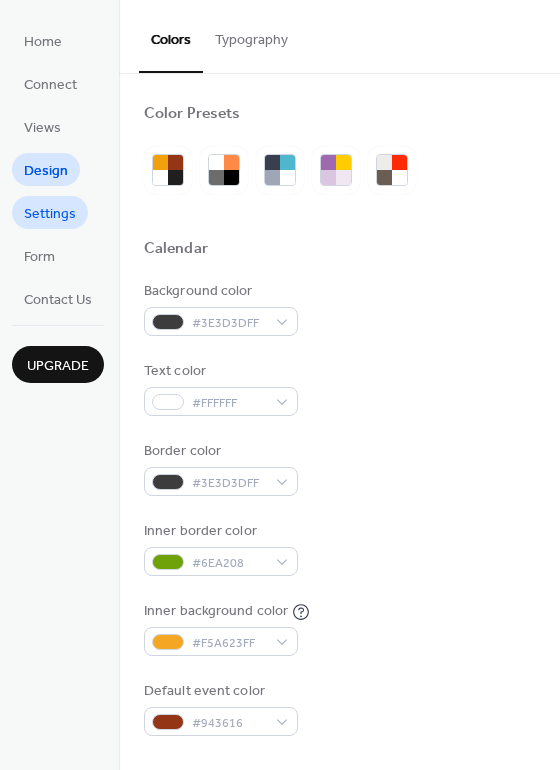 click on "Settings" at bounding box center [50, 214] 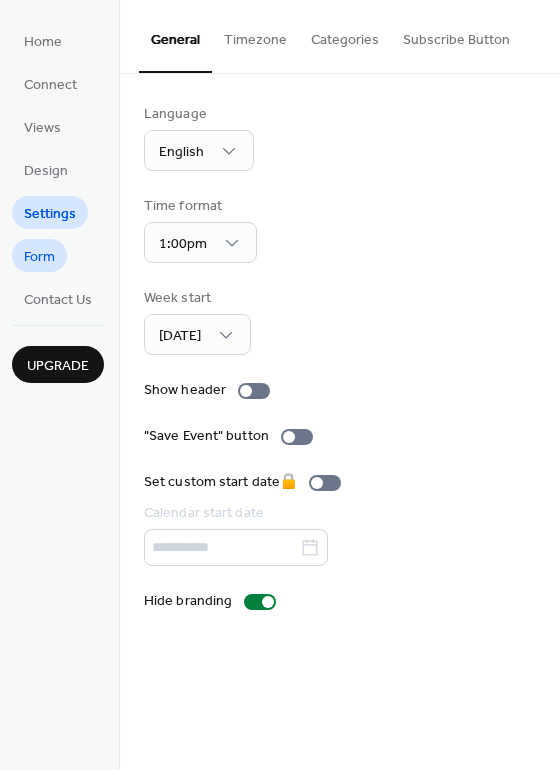 click on "Form" at bounding box center [39, 257] 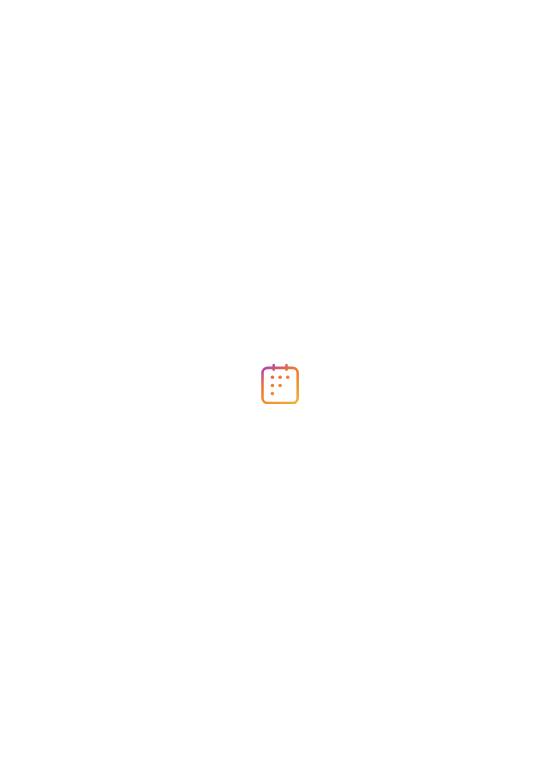 scroll, scrollTop: 0, scrollLeft: 0, axis: both 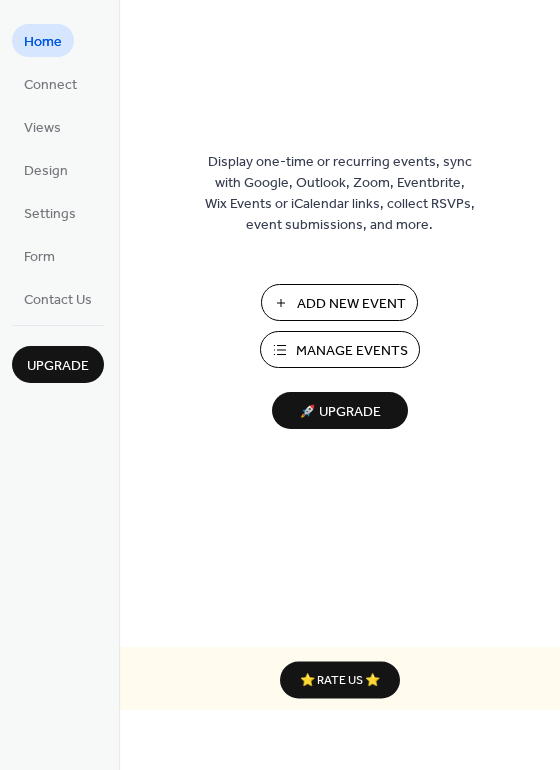 click at bounding box center [340, 90] 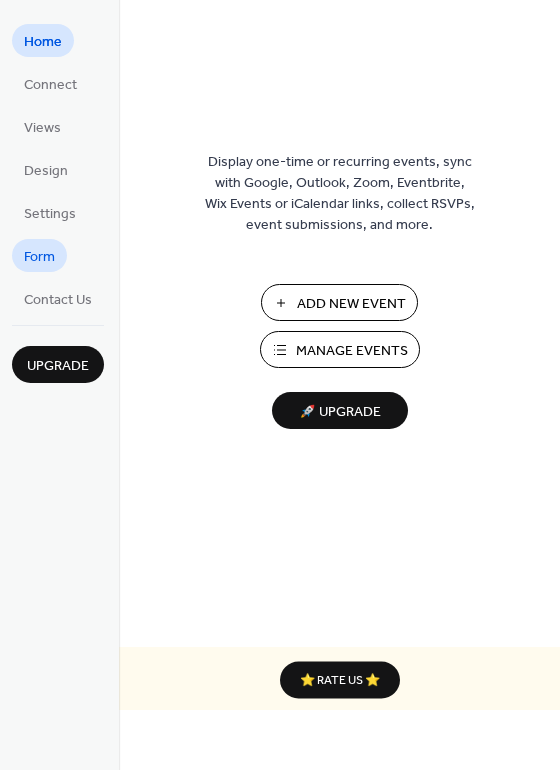 click on "Form" at bounding box center [39, 257] 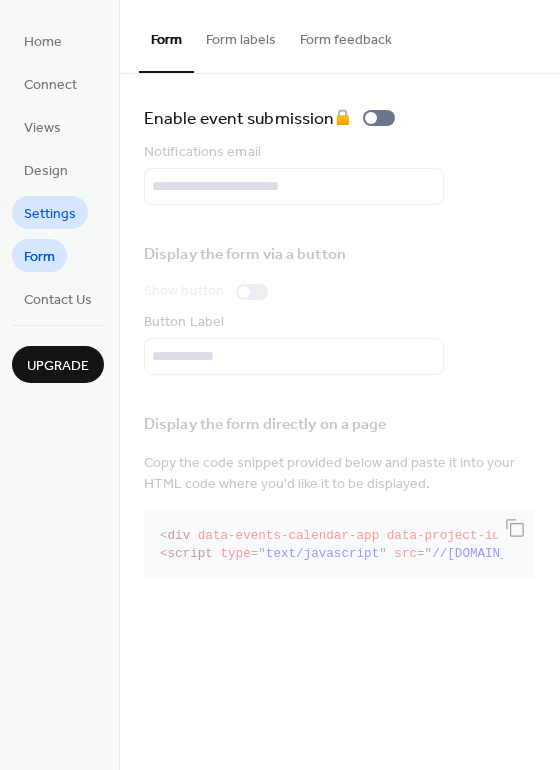click on "Settings" at bounding box center (50, 214) 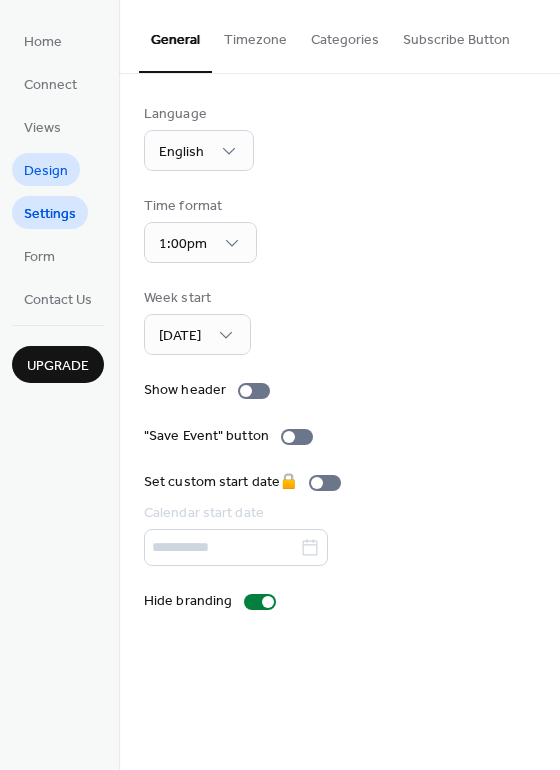 click on "Design" at bounding box center (46, 171) 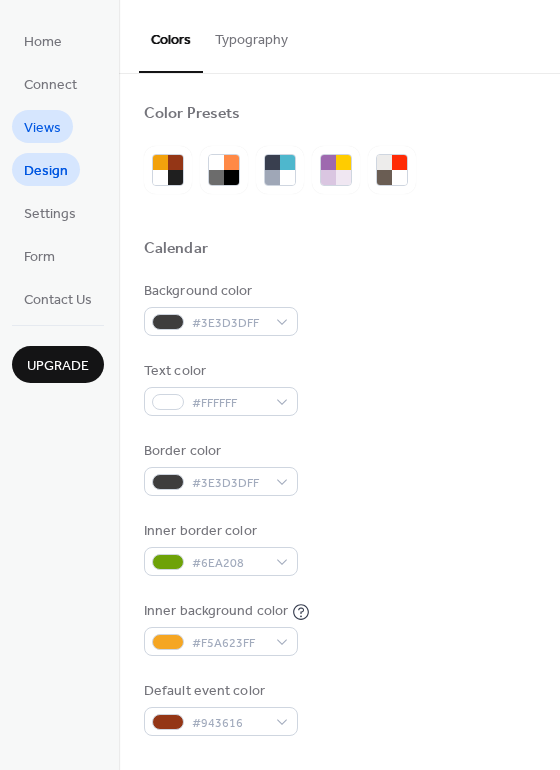 click on "Views" at bounding box center (42, 128) 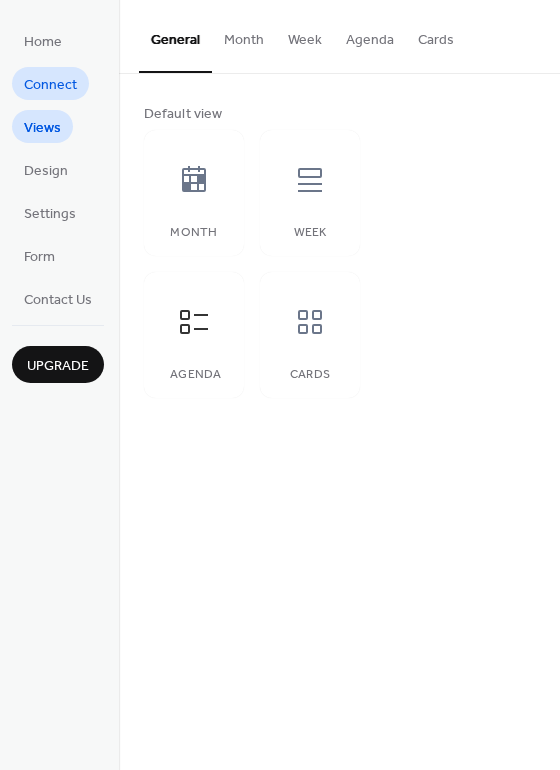 click on "Connect" at bounding box center (50, 85) 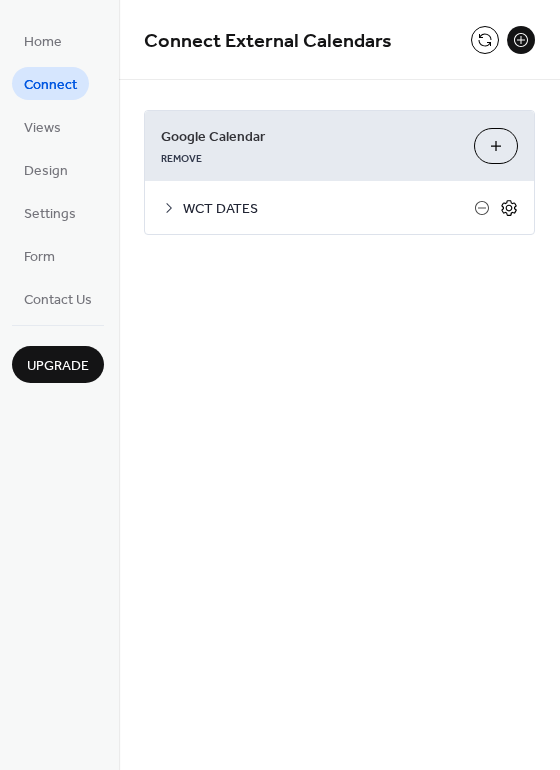 click 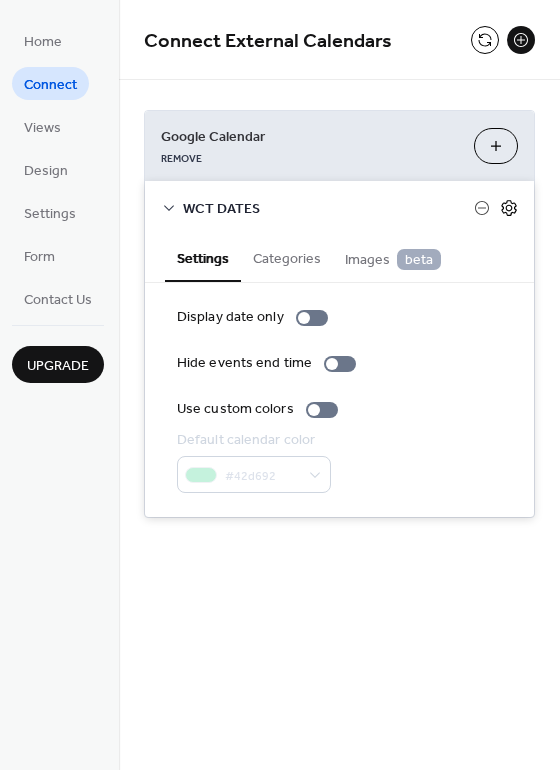 click 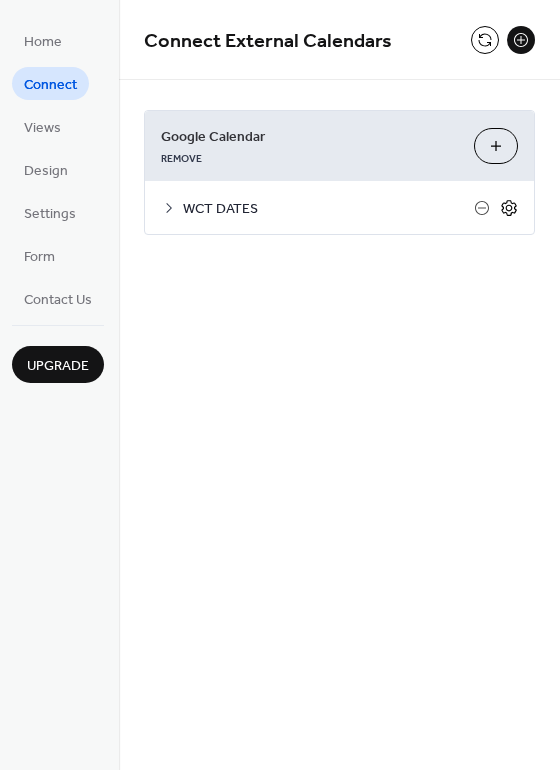 click 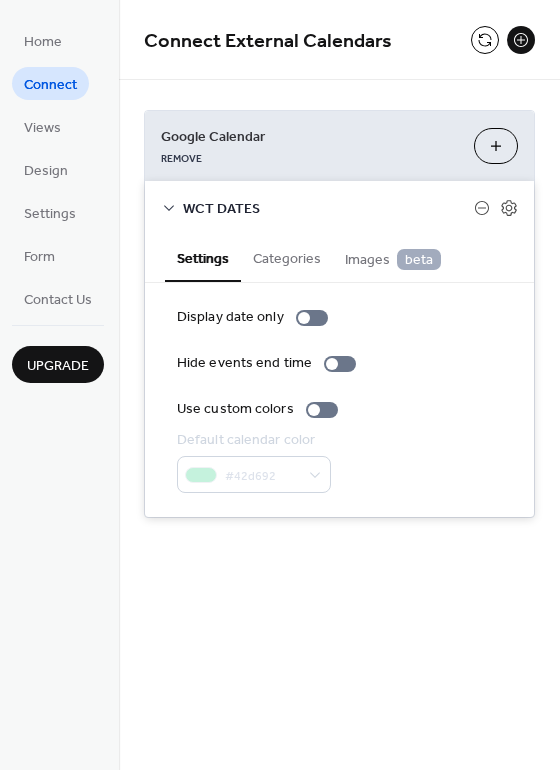 click on "Categories" at bounding box center (287, 257) 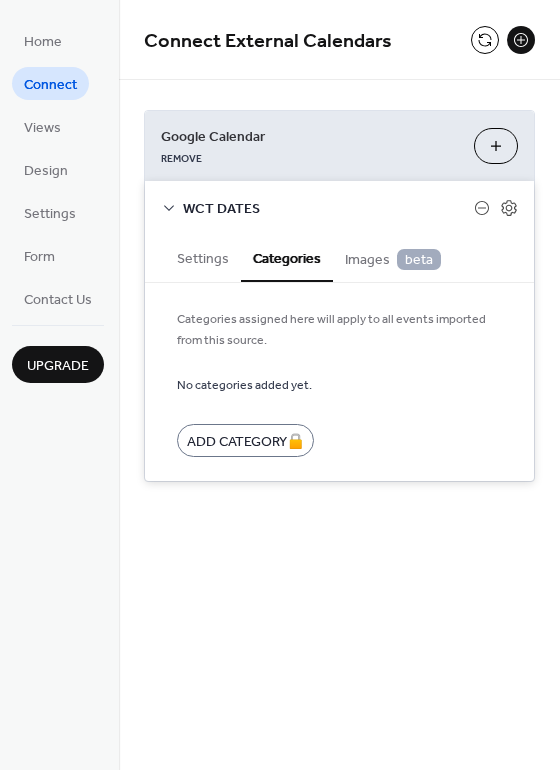 click on "Images   beta" at bounding box center (393, 260) 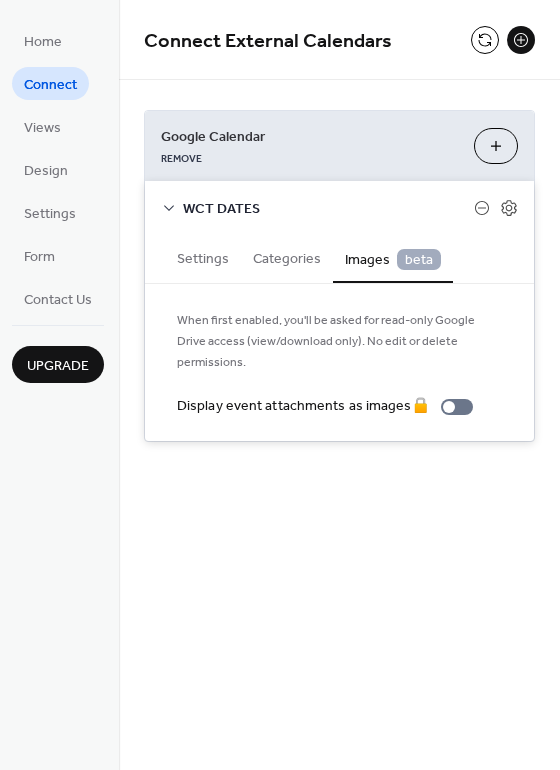 click on "Settings" at bounding box center [203, 257] 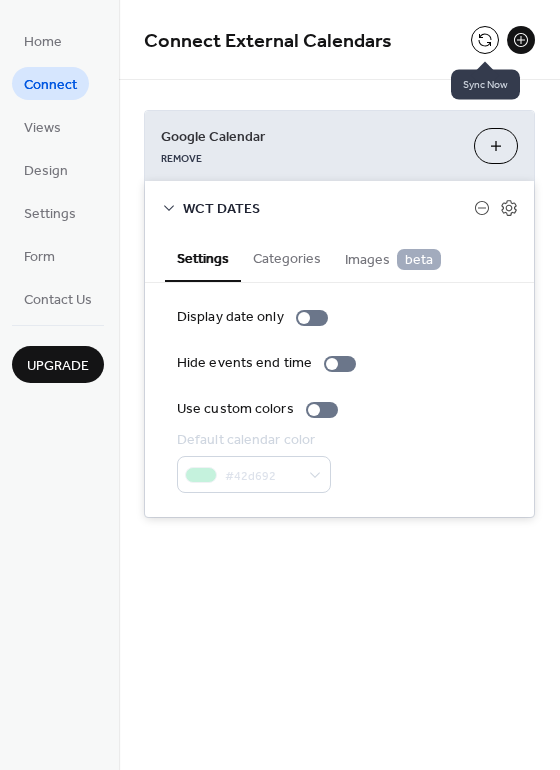 click at bounding box center [485, 40] 